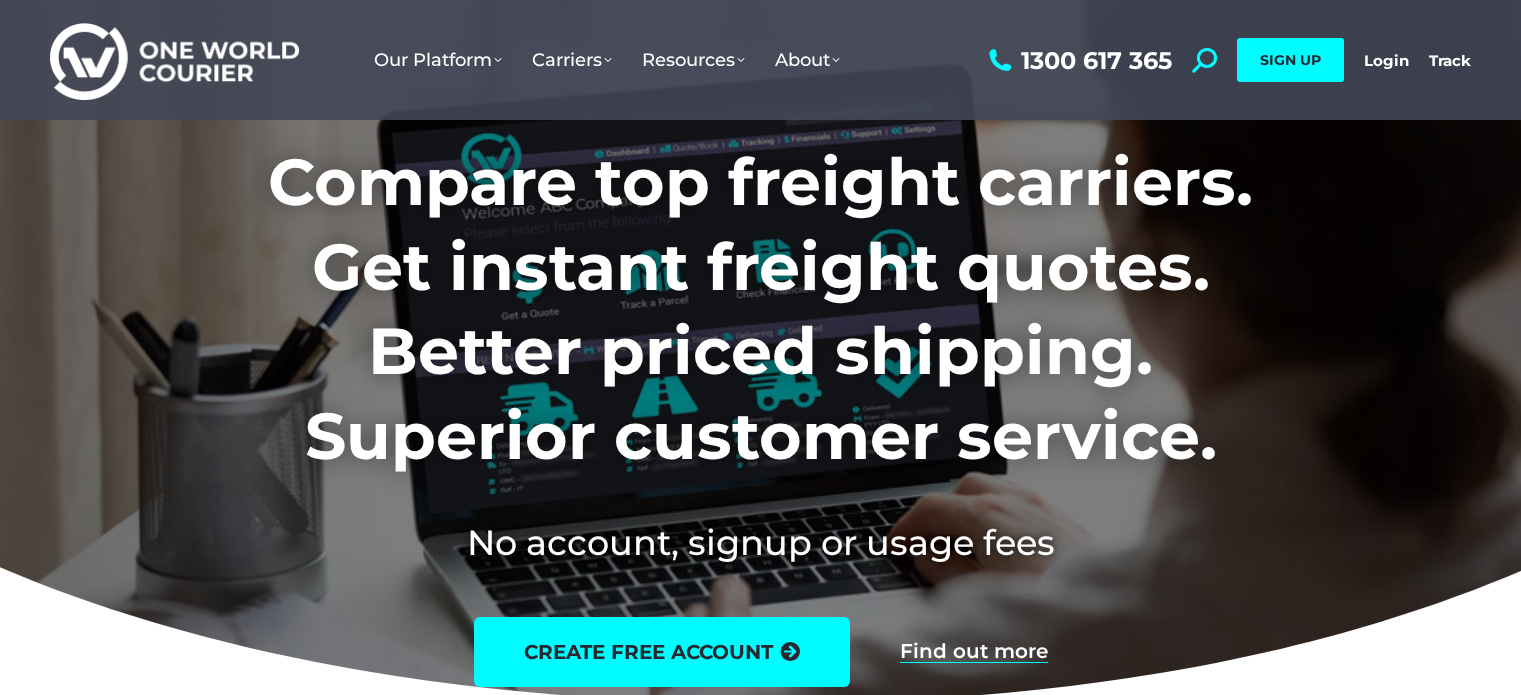 scroll, scrollTop: 0, scrollLeft: 0, axis: both 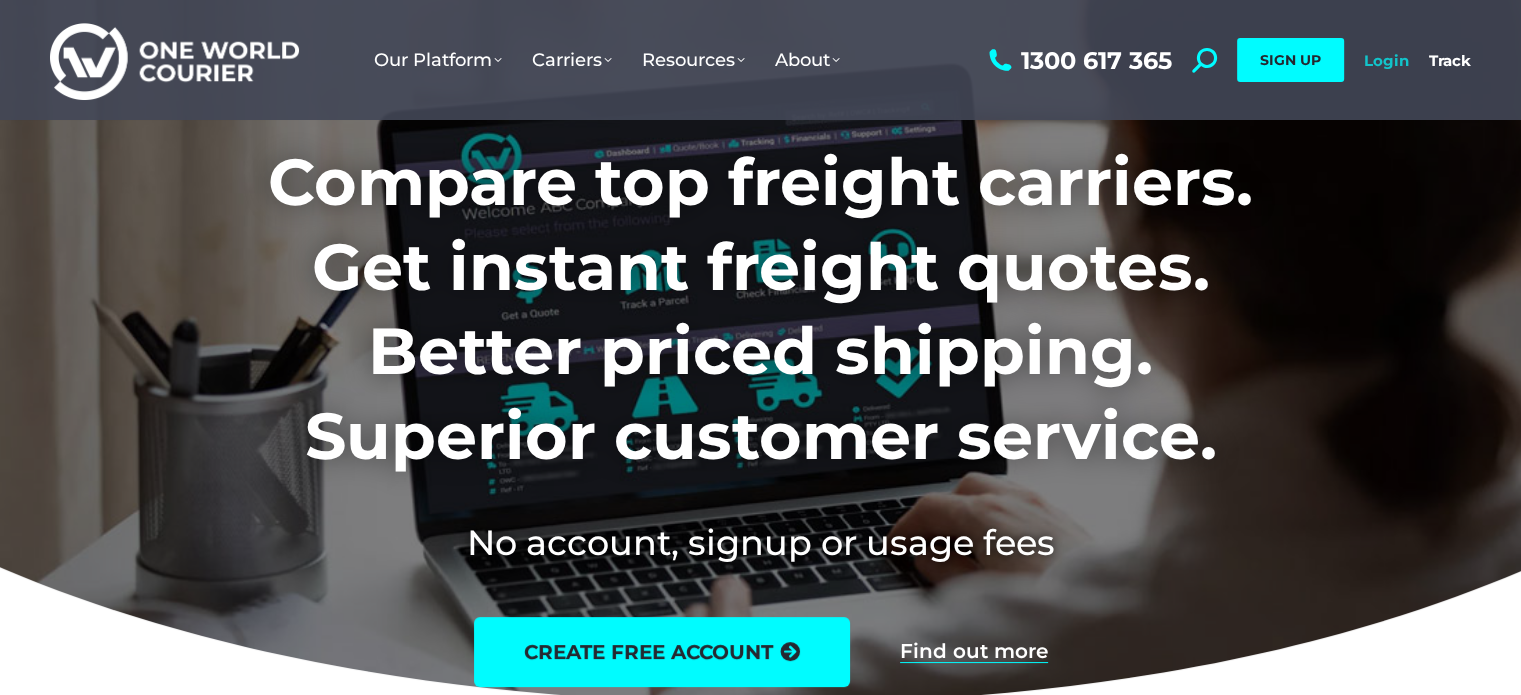 click on "Login" at bounding box center (1386, 60) 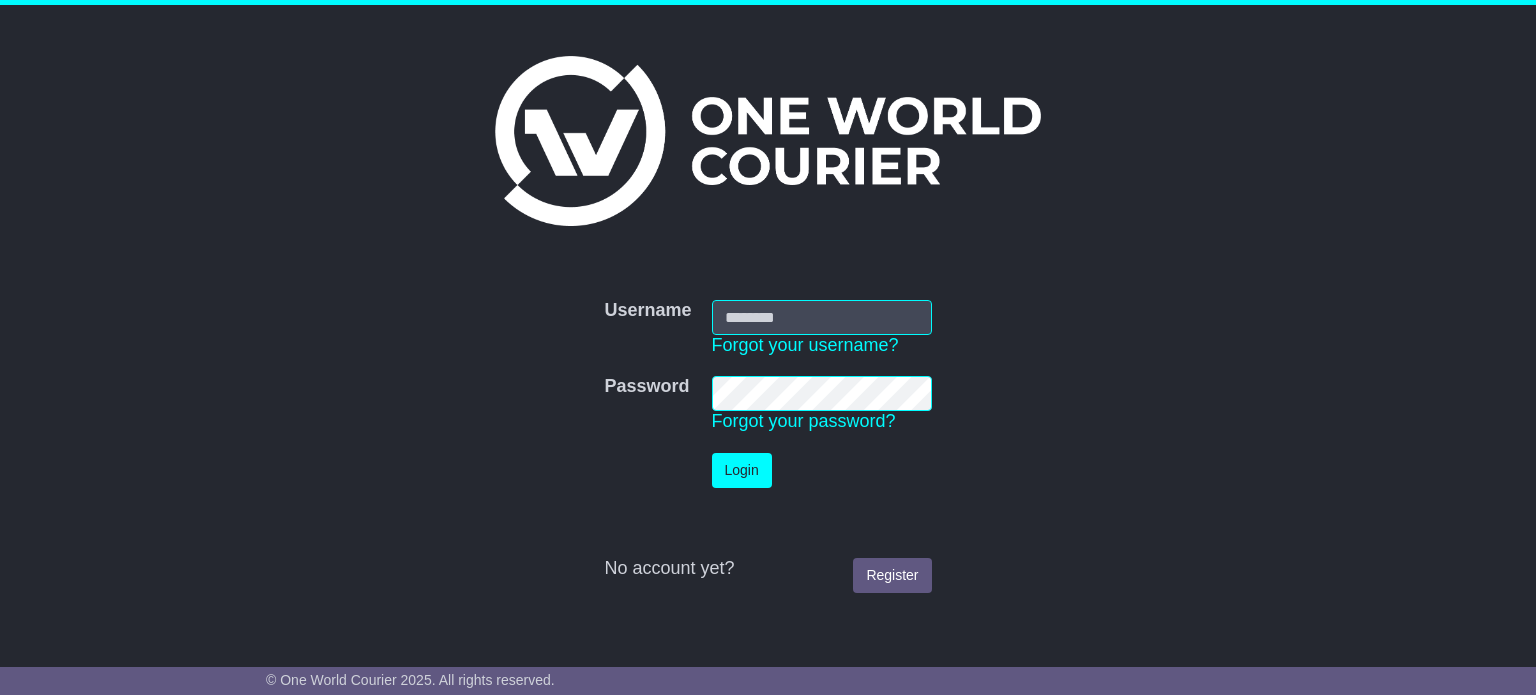 scroll, scrollTop: 0, scrollLeft: 0, axis: both 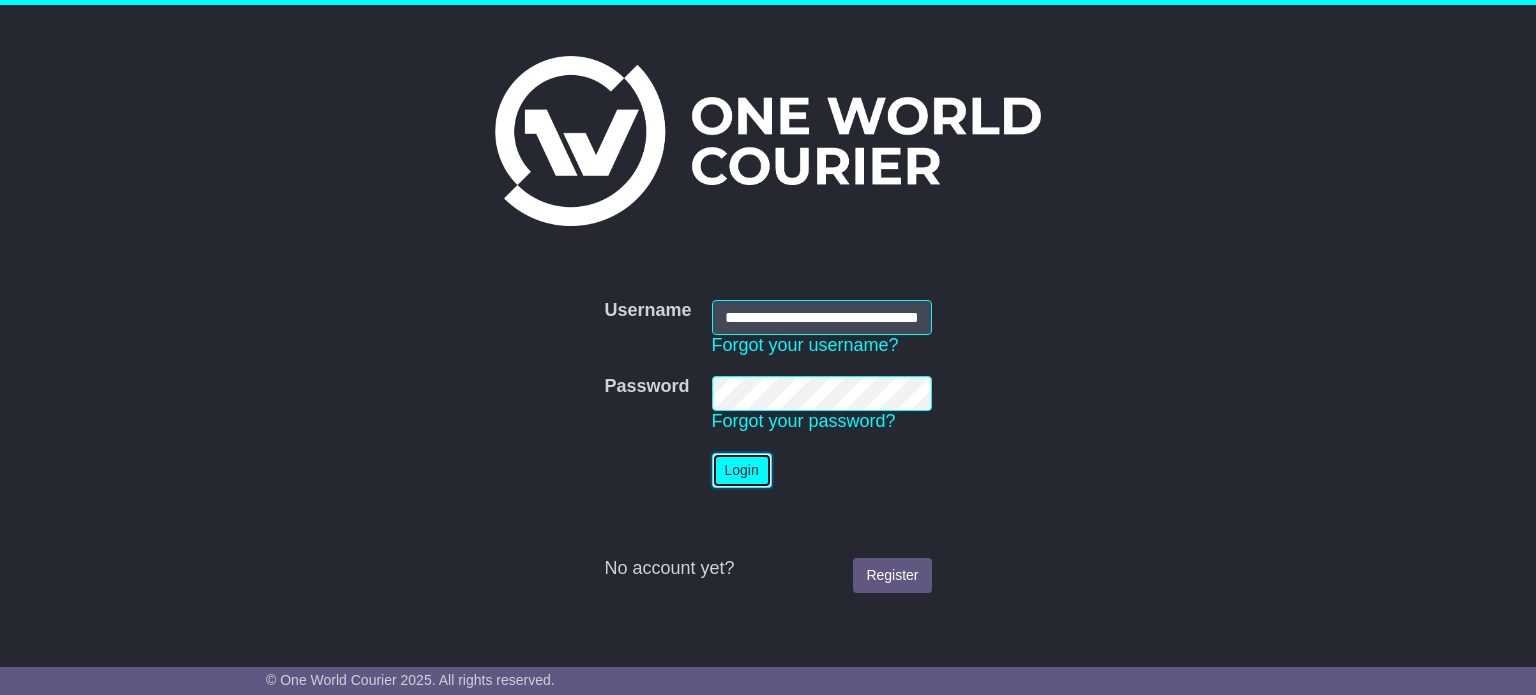 click on "Login" at bounding box center (742, 470) 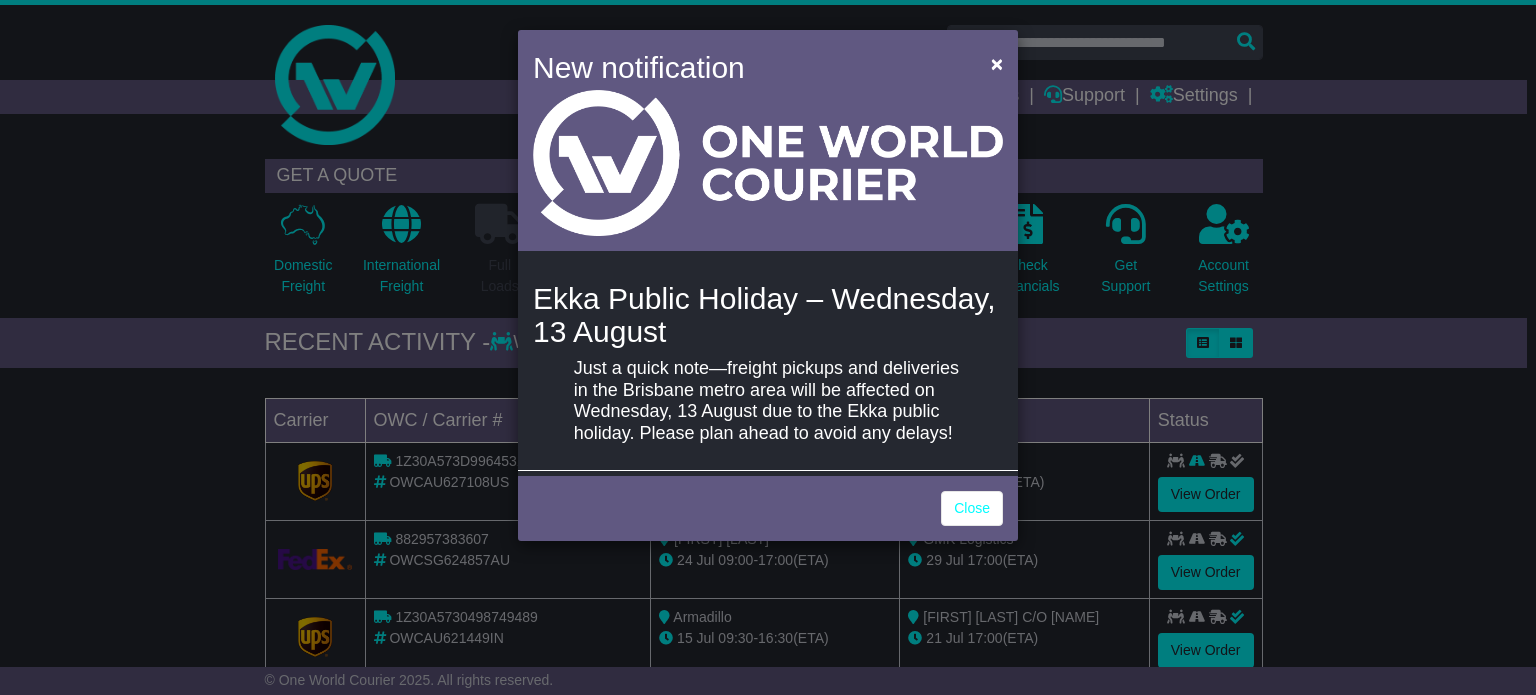 scroll, scrollTop: 0, scrollLeft: 0, axis: both 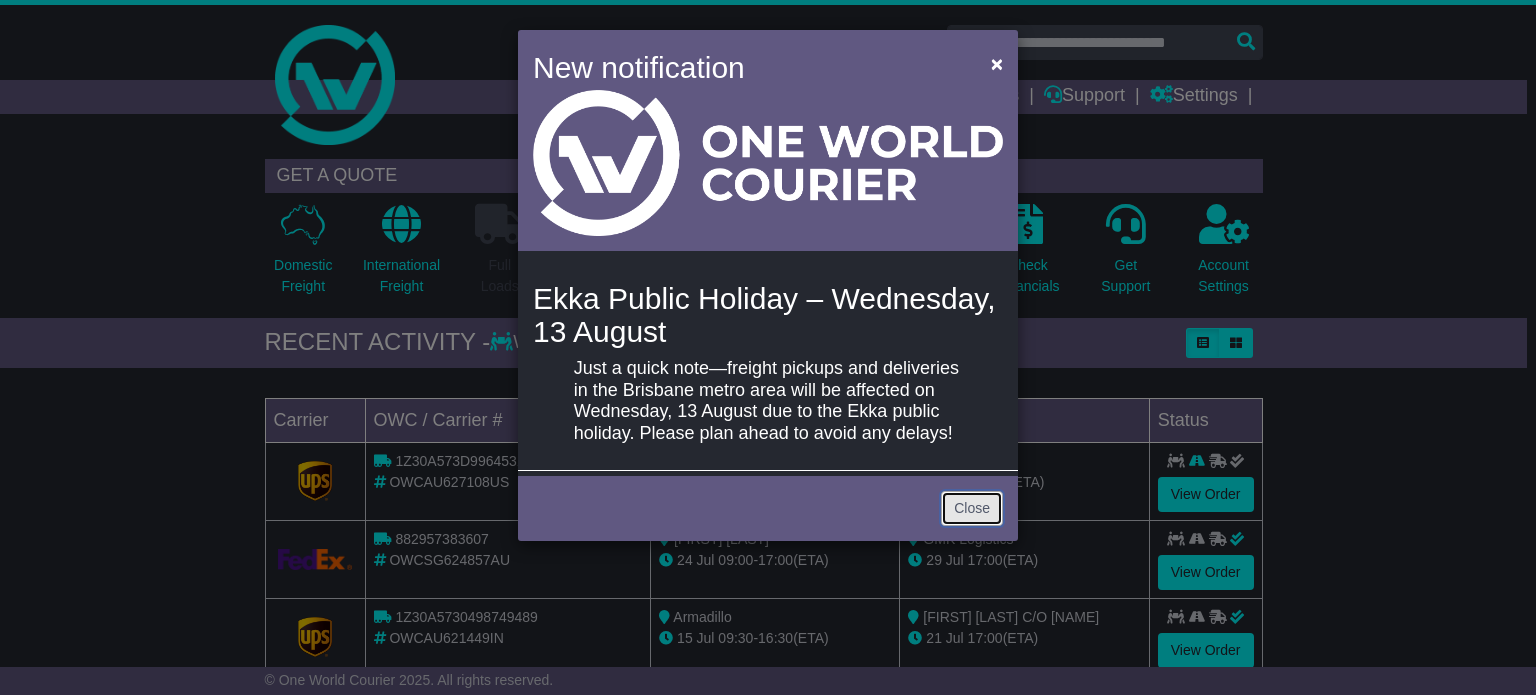 click on "Close" at bounding box center [972, 508] 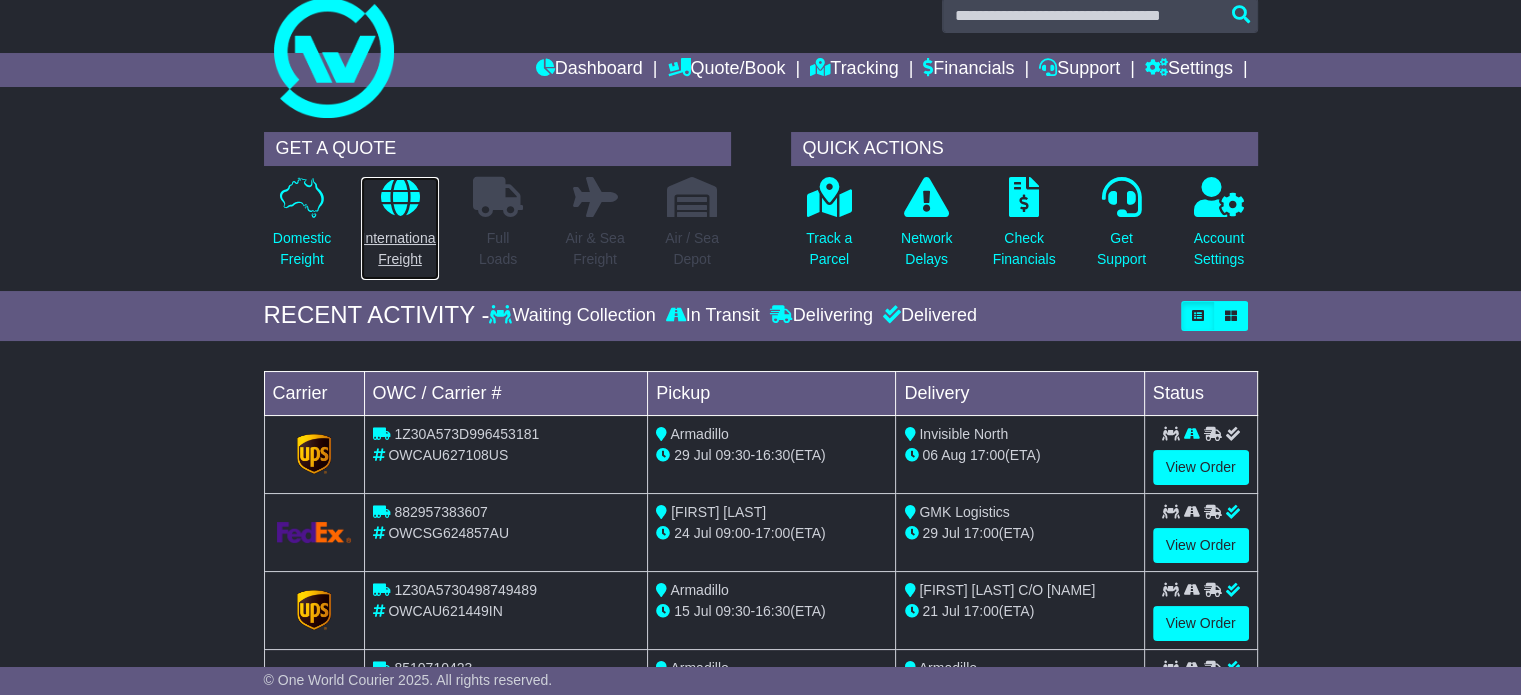click at bounding box center (399, 197) 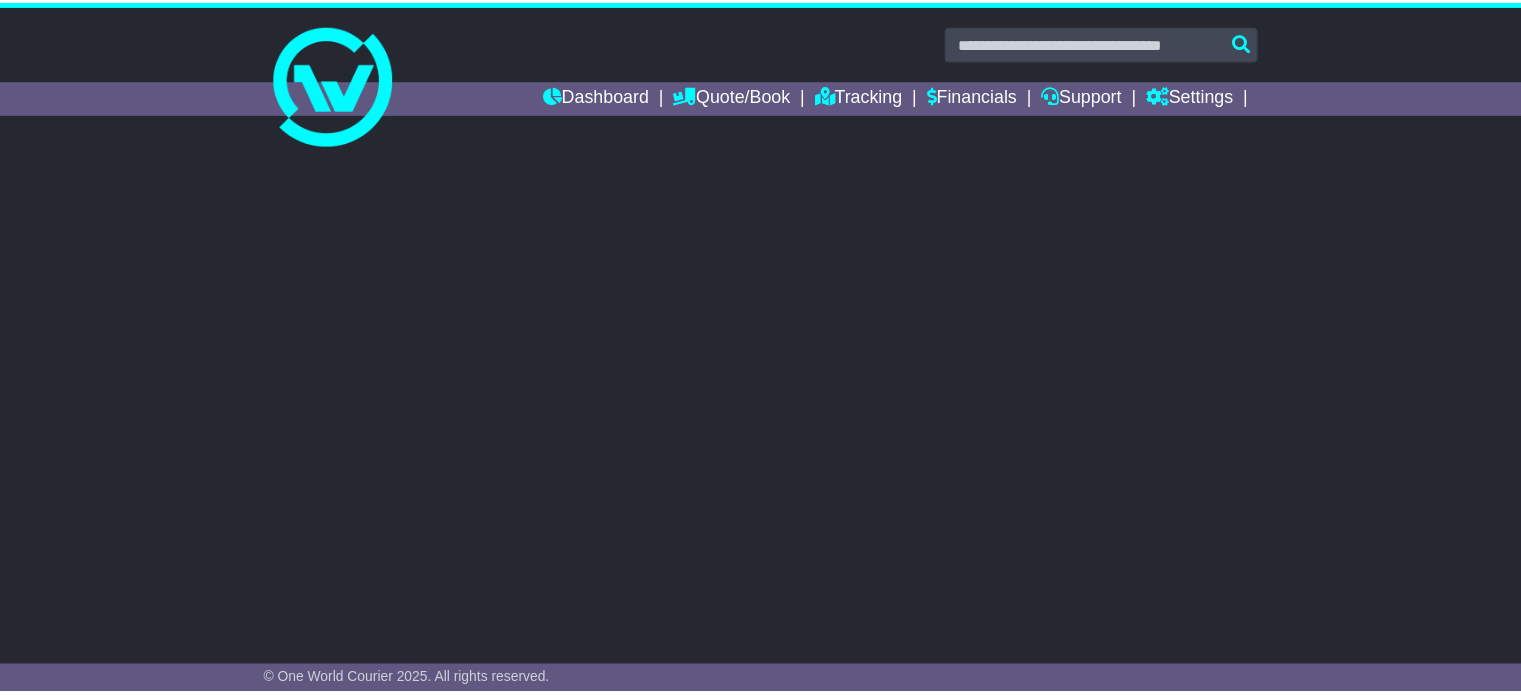 scroll, scrollTop: 0, scrollLeft: 0, axis: both 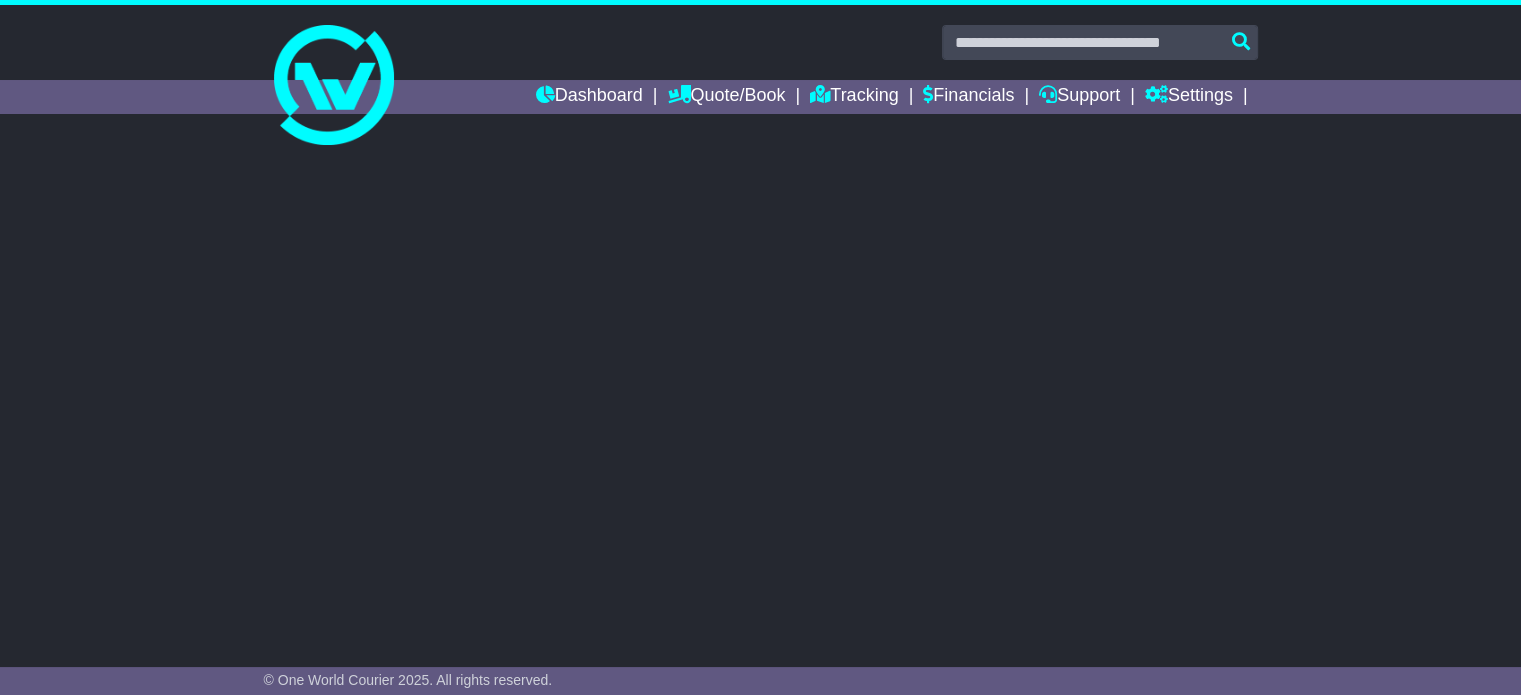 select on "**" 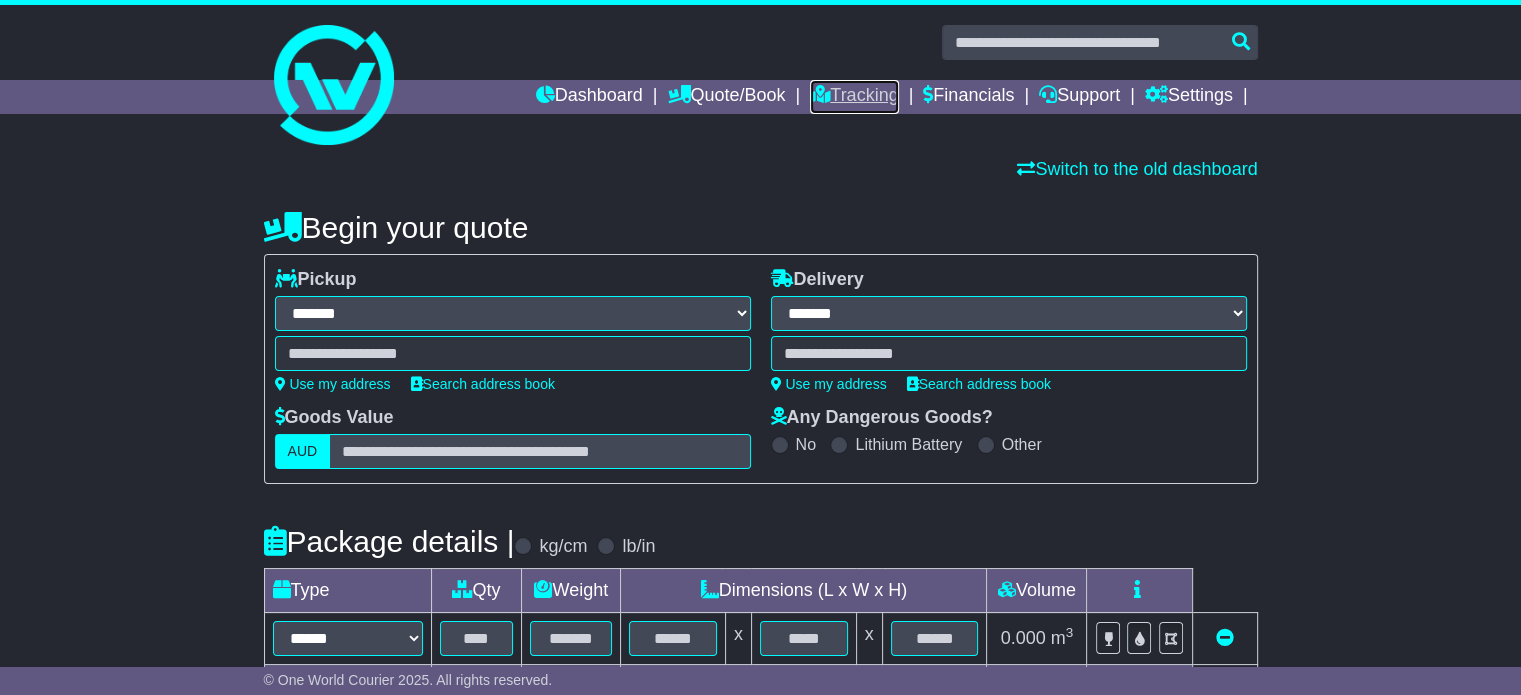 click on "Tracking" at bounding box center (854, 97) 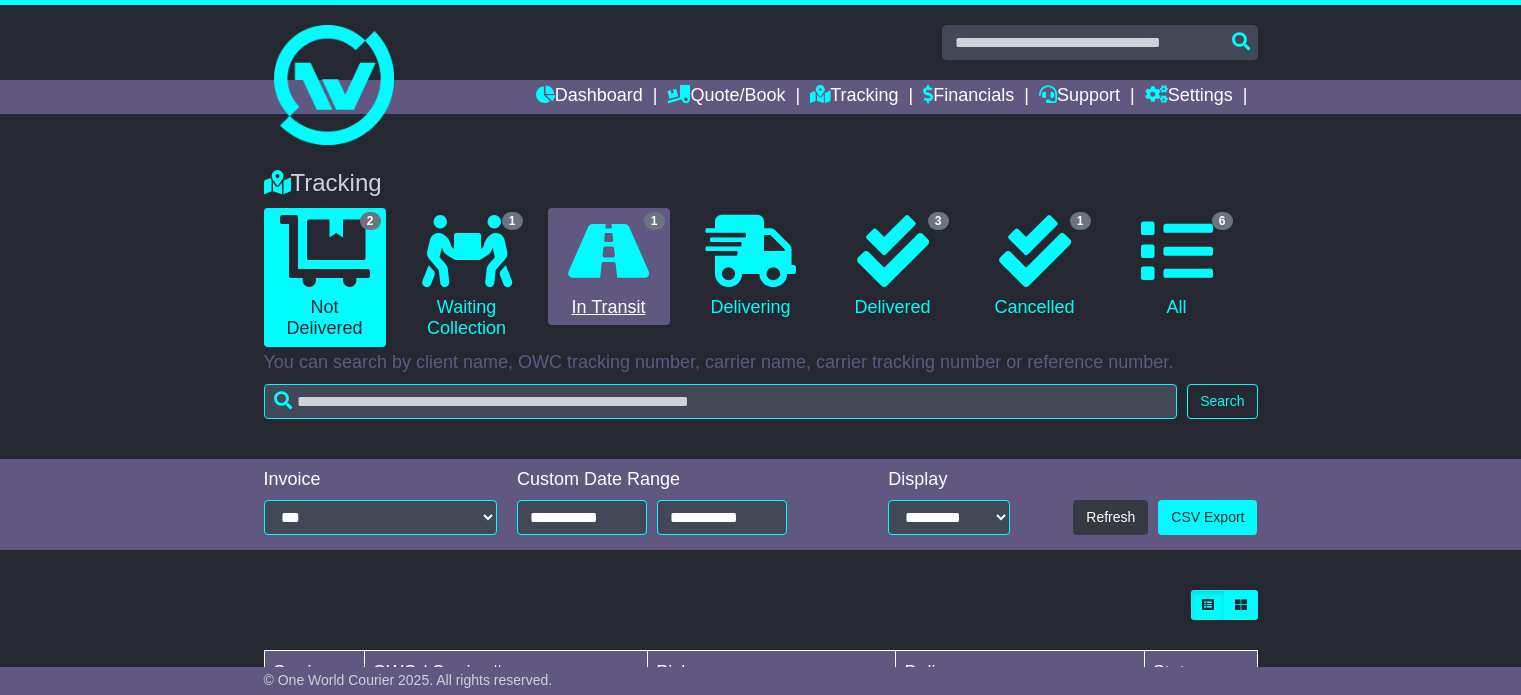 scroll, scrollTop: 0, scrollLeft: 0, axis: both 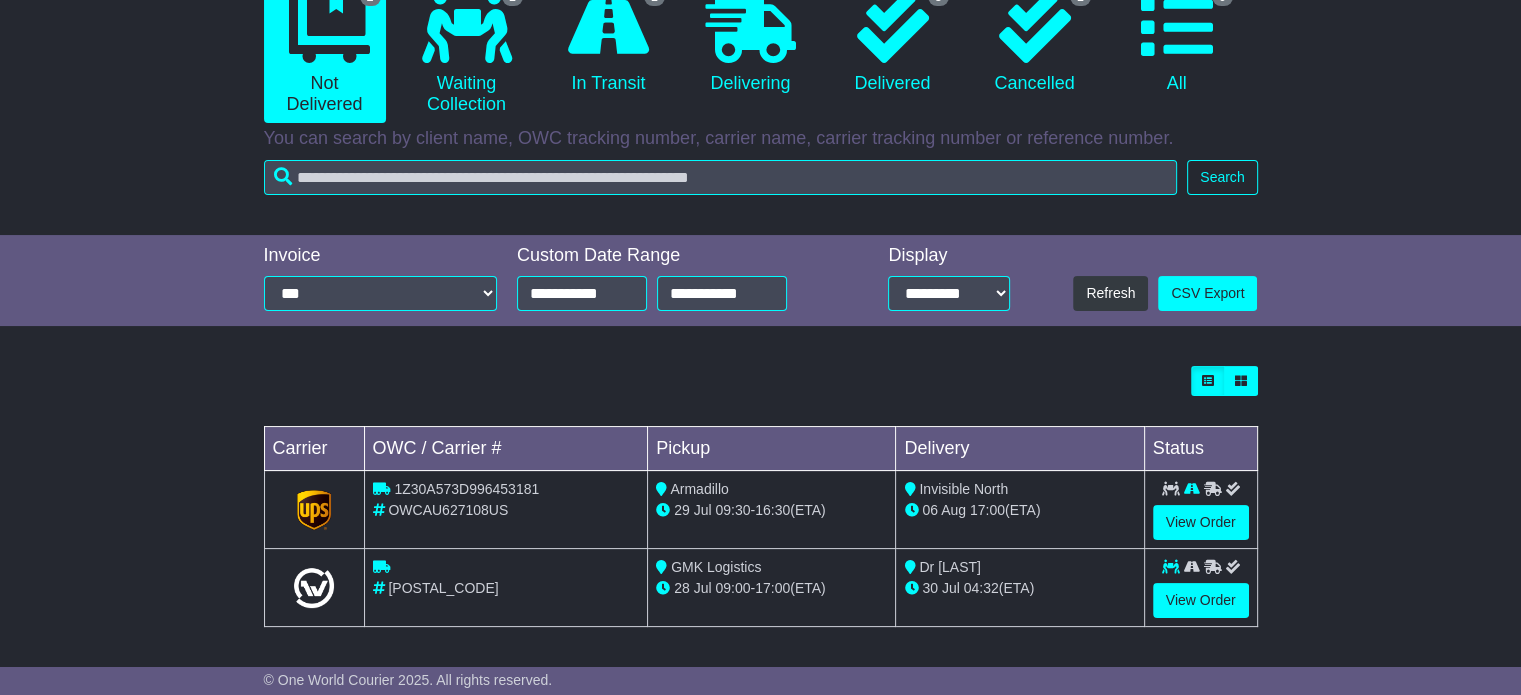 click on "09:30" at bounding box center (732, 510) 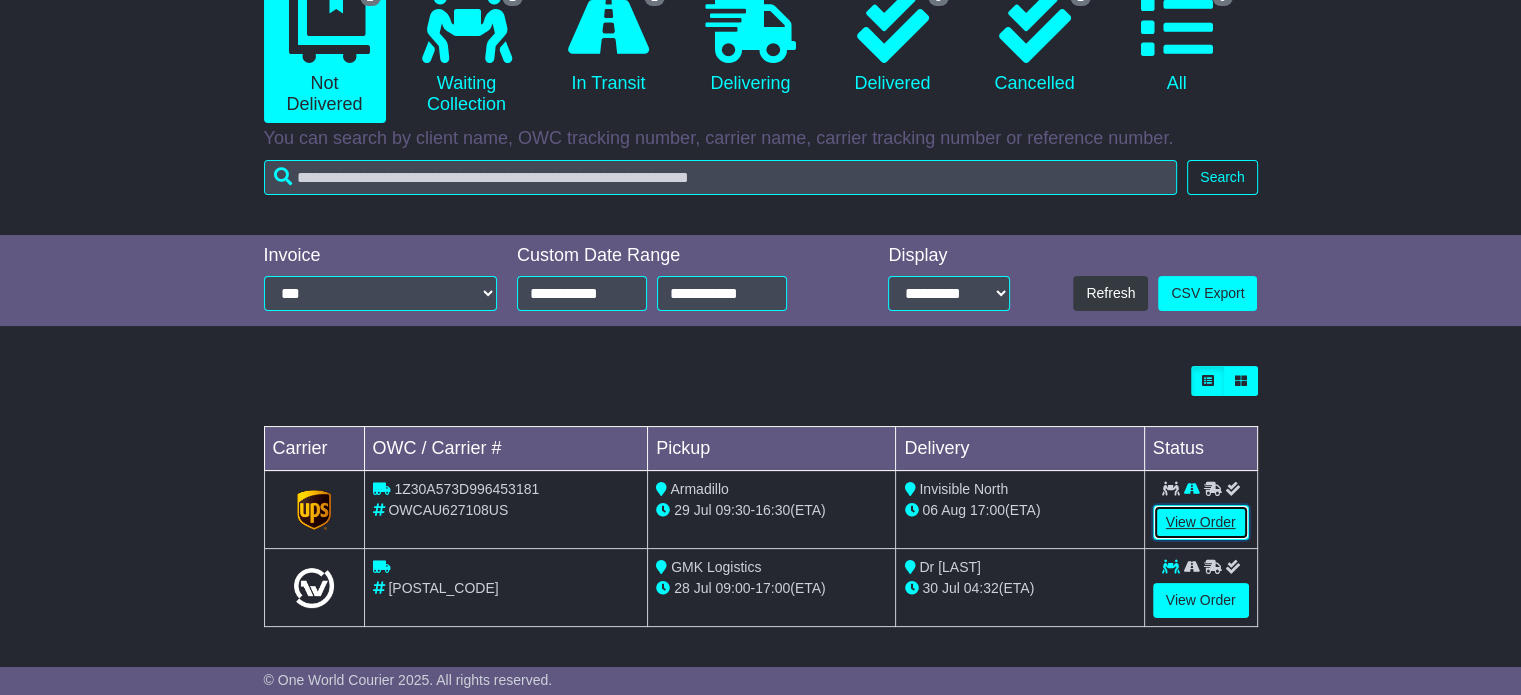 click on "View Order" at bounding box center [1201, 522] 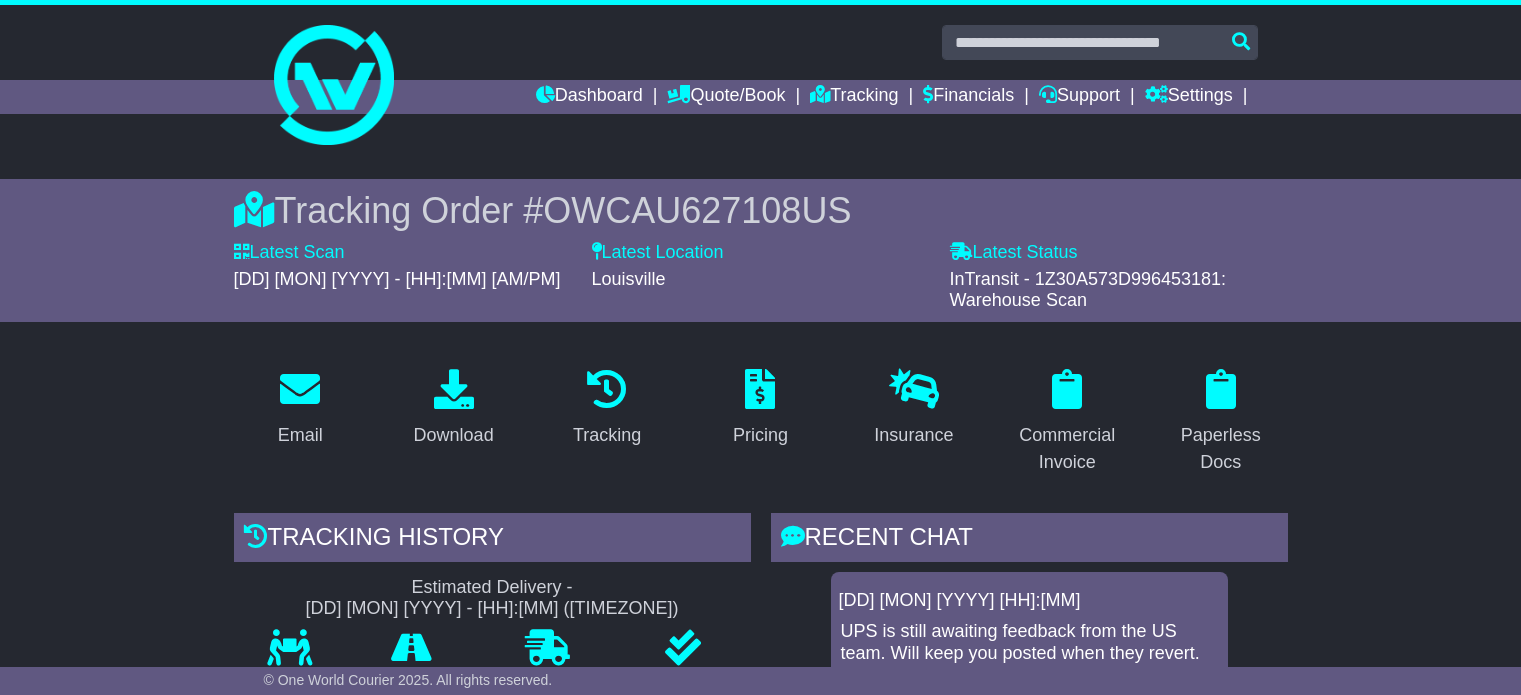 scroll, scrollTop: 0, scrollLeft: 0, axis: both 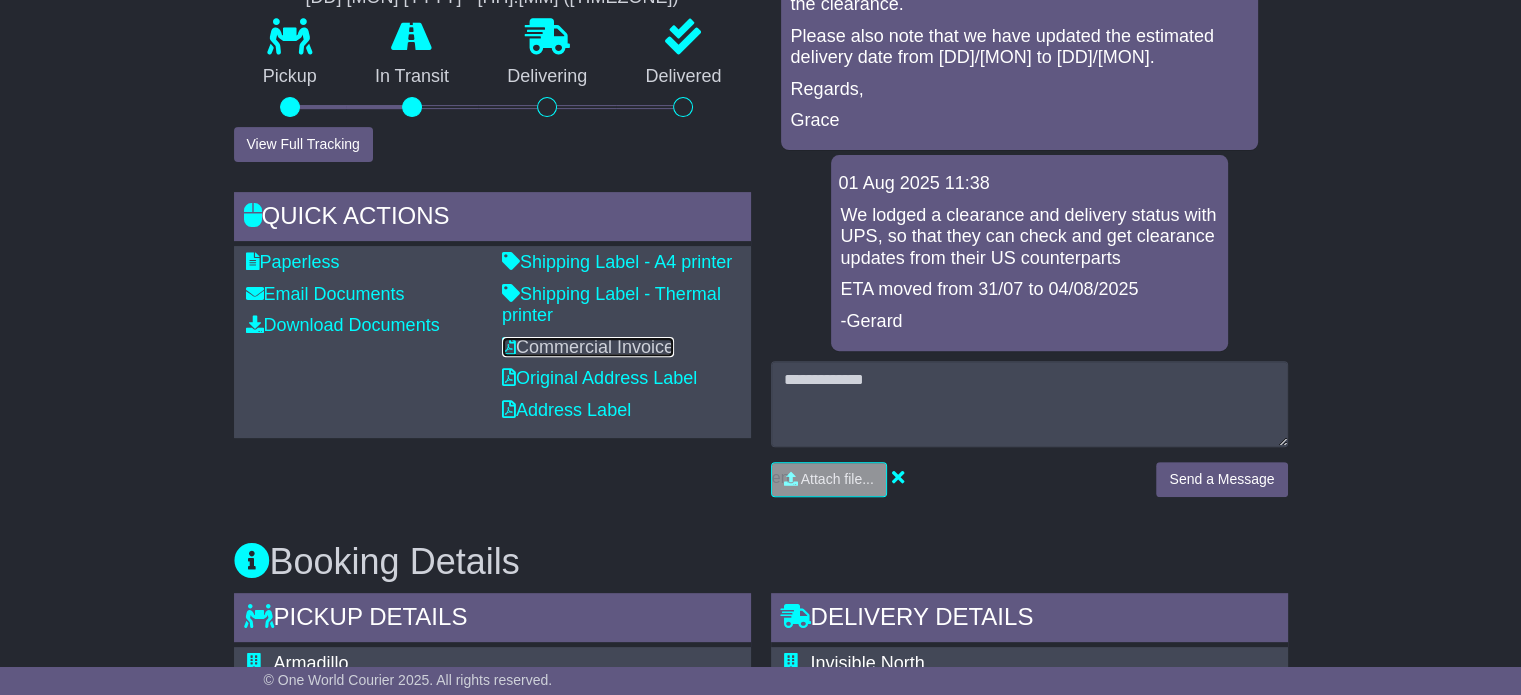 click on "Commercial Invoice" at bounding box center [588, 347] 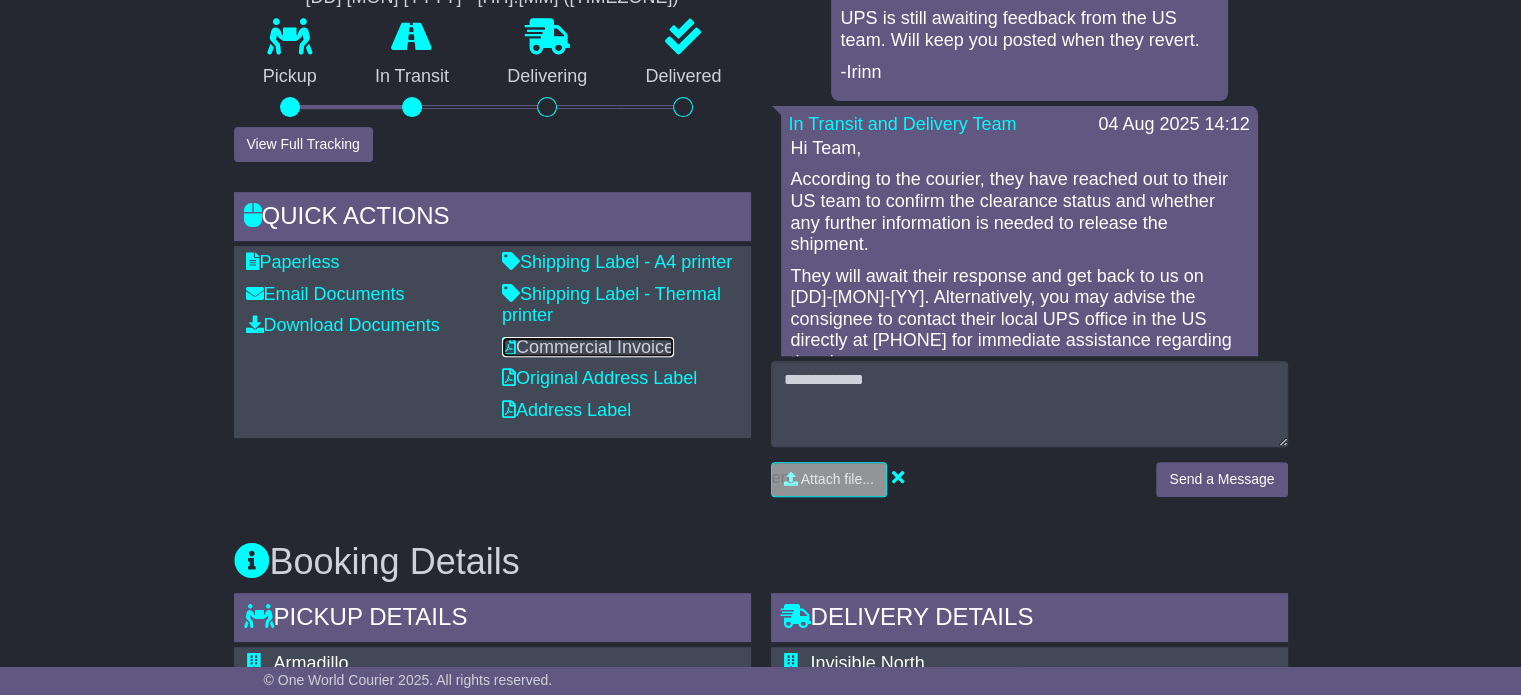 scroll, scrollTop: 0, scrollLeft: 0, axis: both 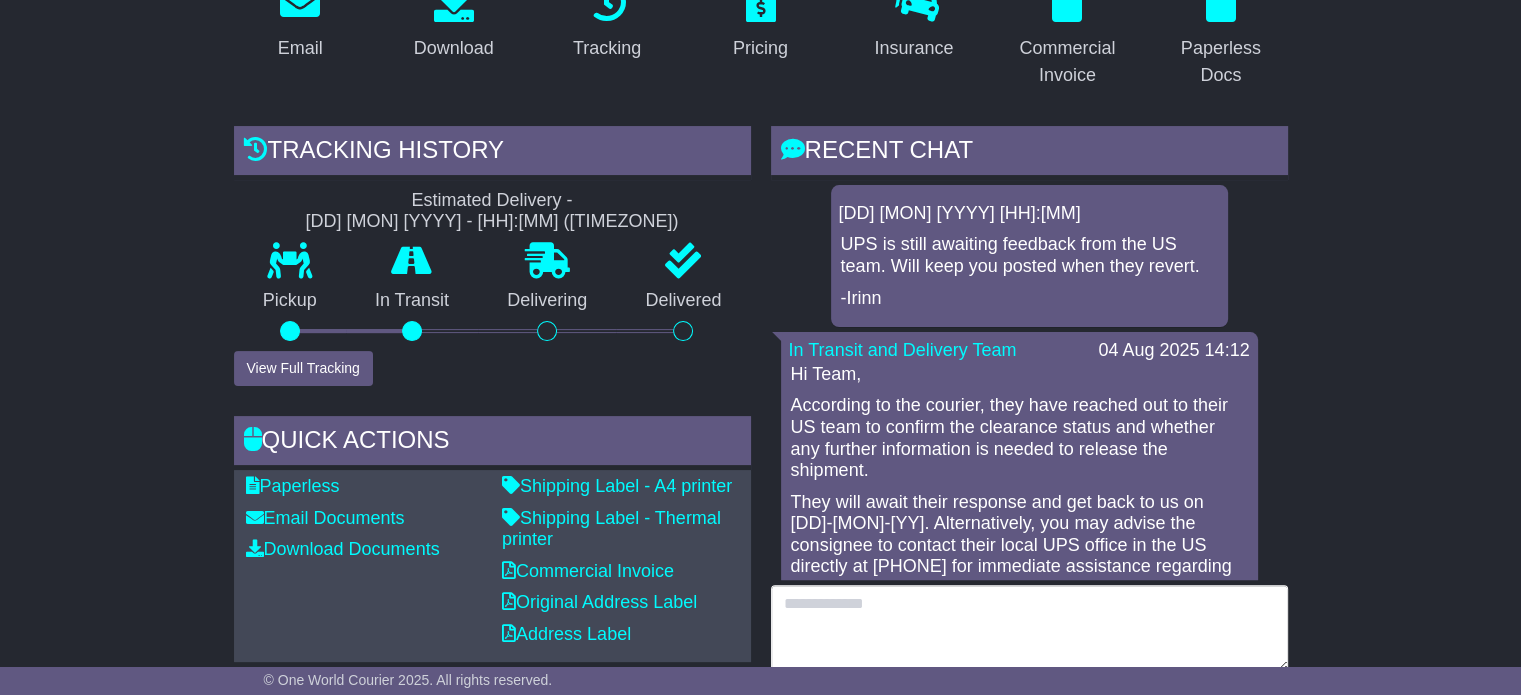 click at bounding box center (1029, 628) 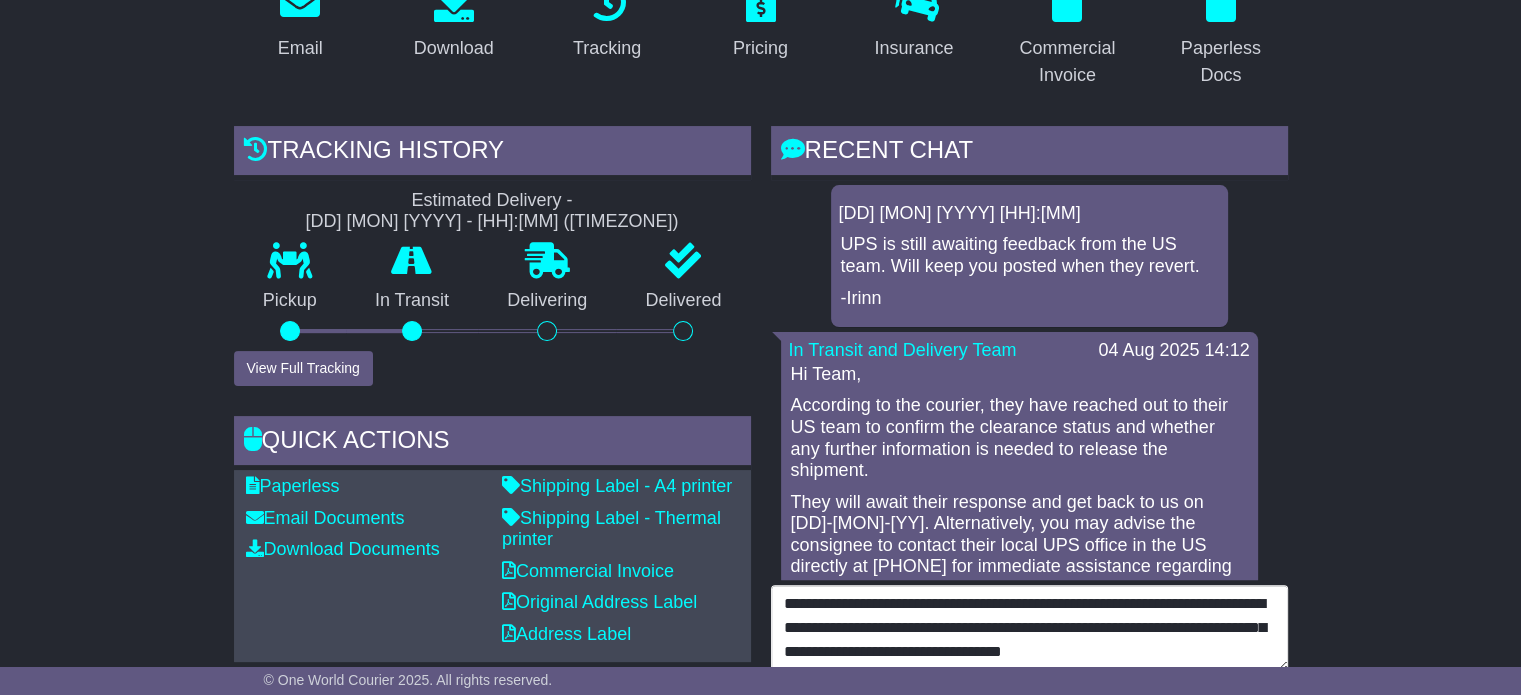 scroll, scrollTop: 15, scrollLeft: 0, axis: vertical 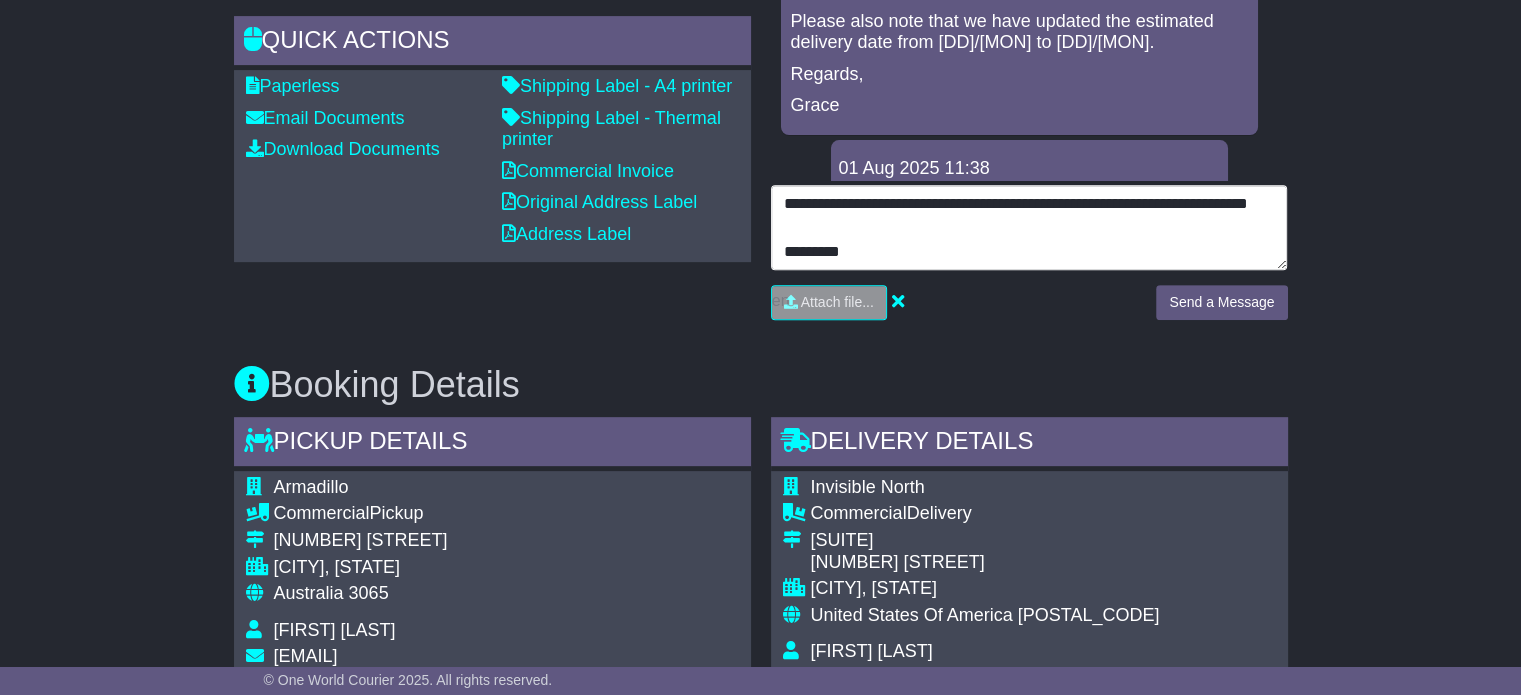type on "**********" 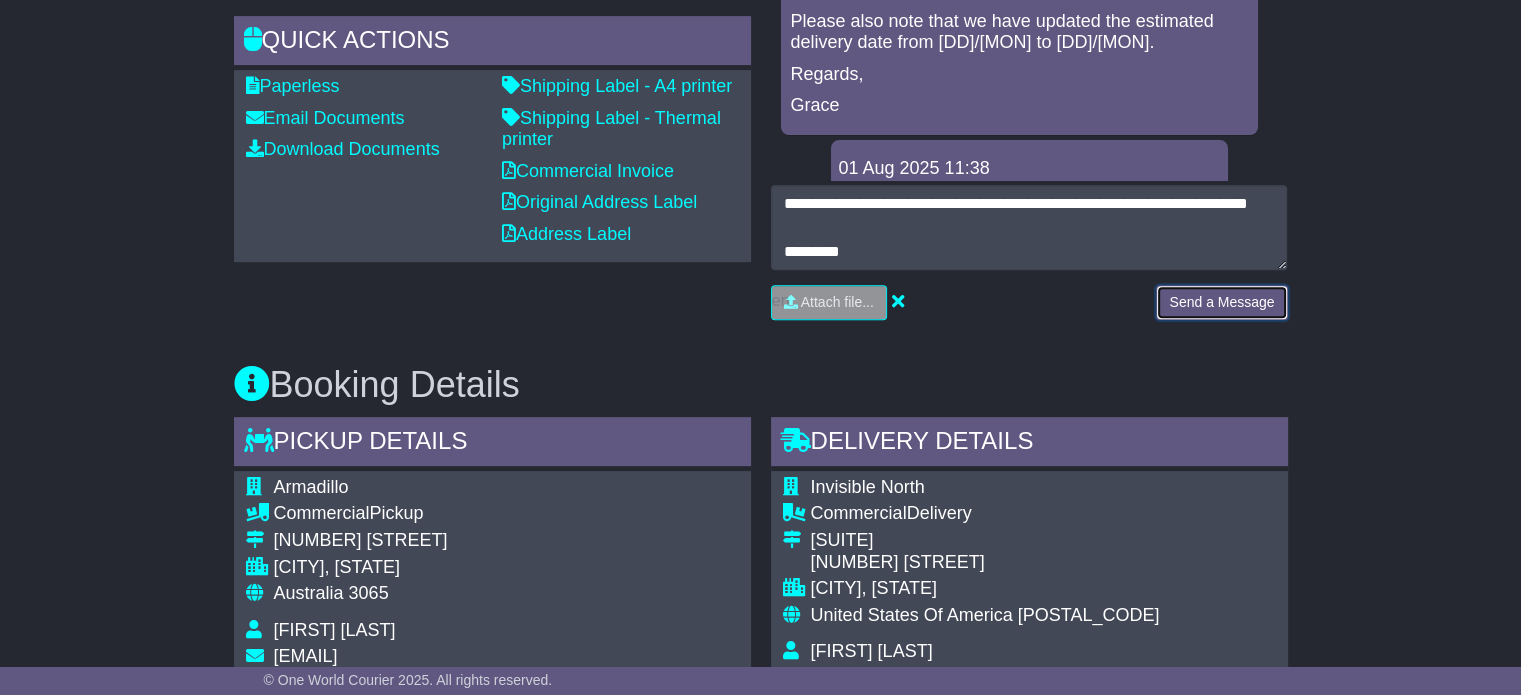 click on "Send a Message" at bounding box center [1221, 302] 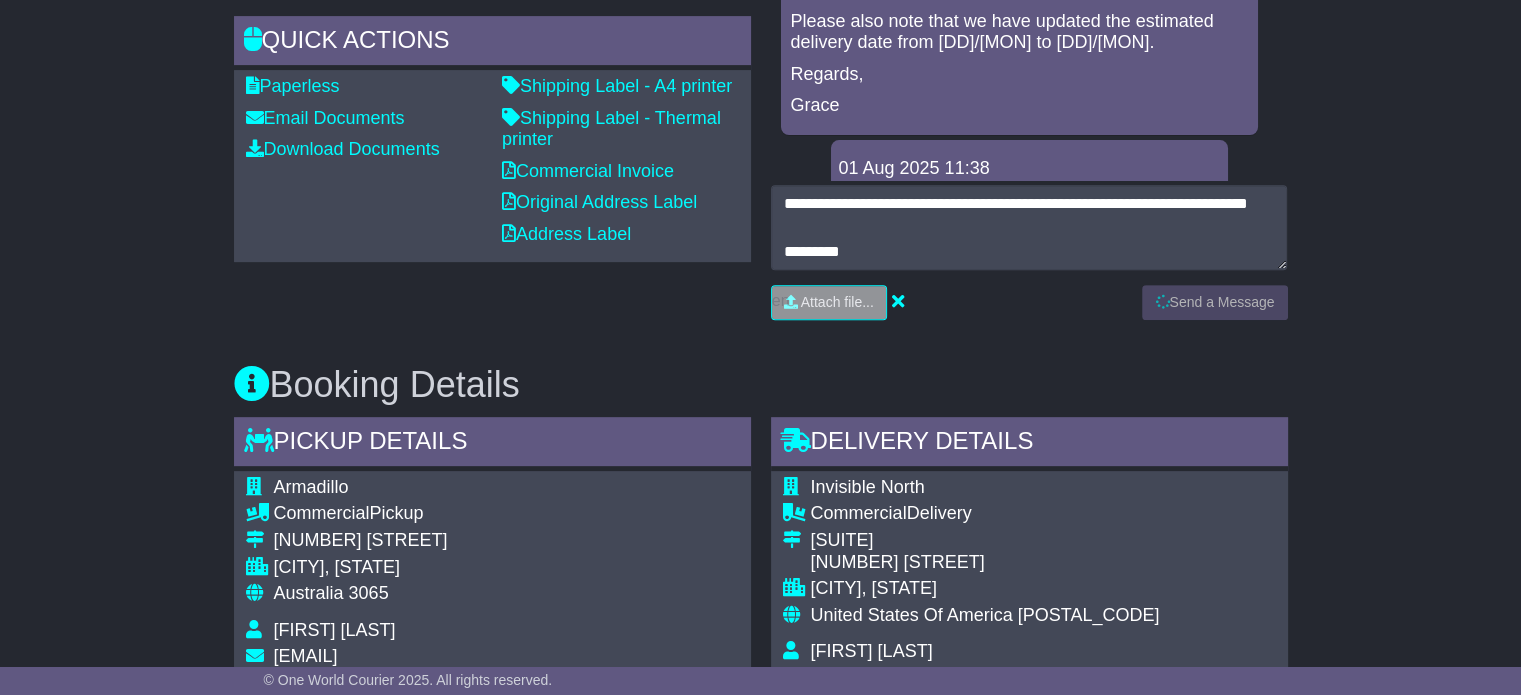 scroll, scrollTop: 199, scrollLeft: 0, axis: vertical 